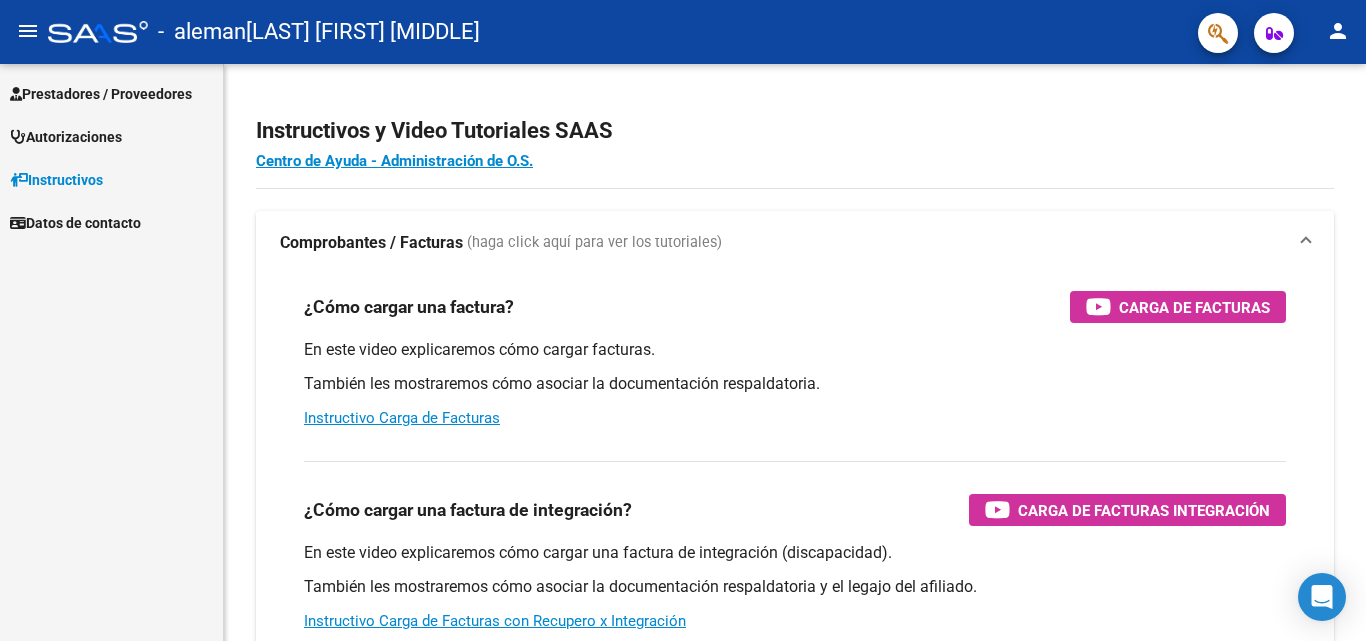 scroll, scrollTop: 0, scrollLeft: 0, axis: both 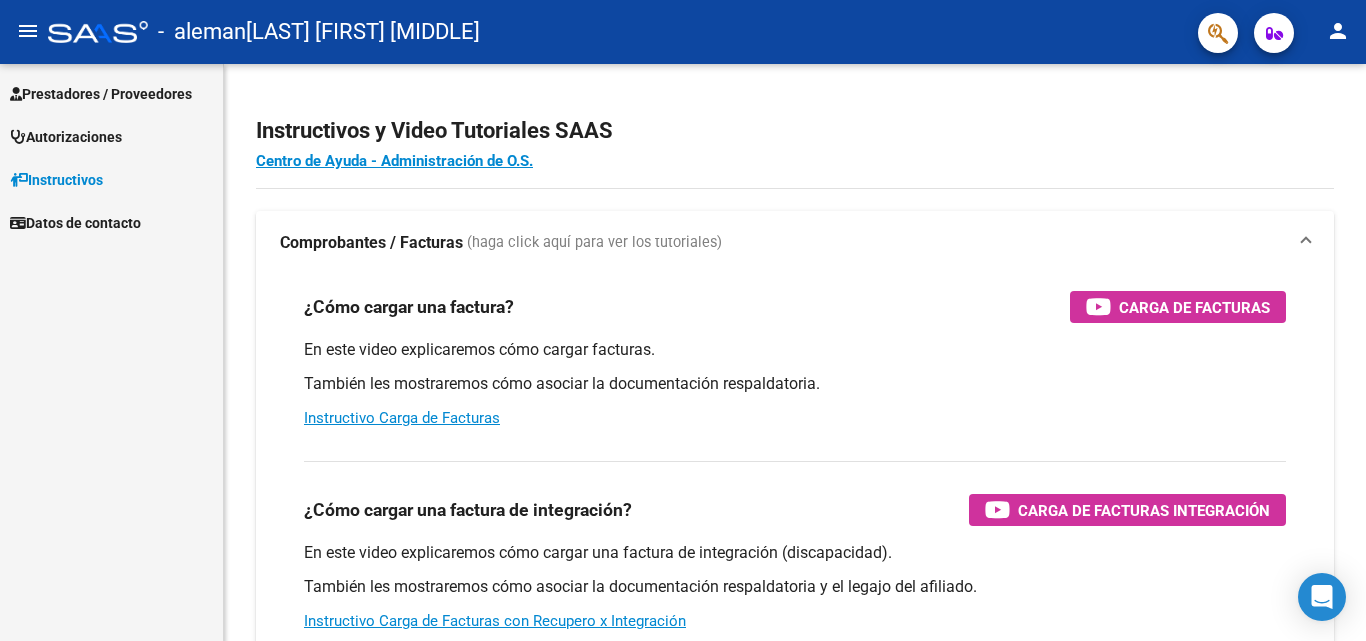 click on "Prestadores / Proveedores" at bounding box center (101, 94) 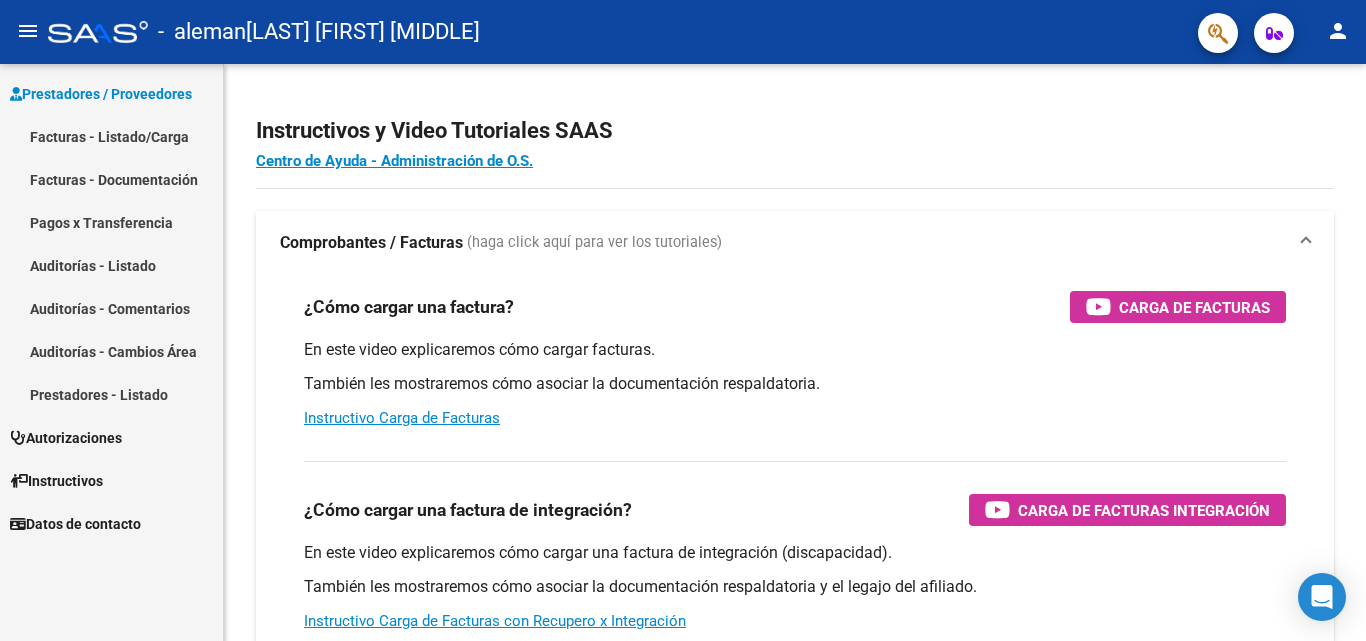 click on "Facturas - Listado/Carga" at bounding box center [111, 136] 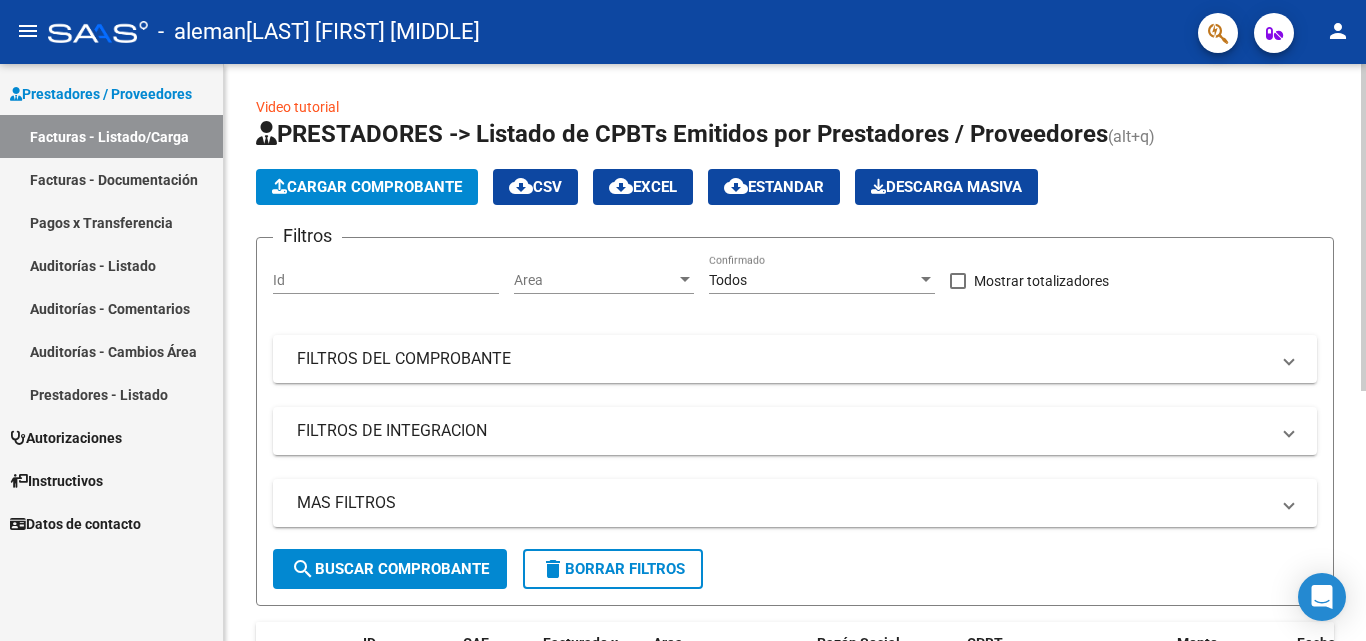 click 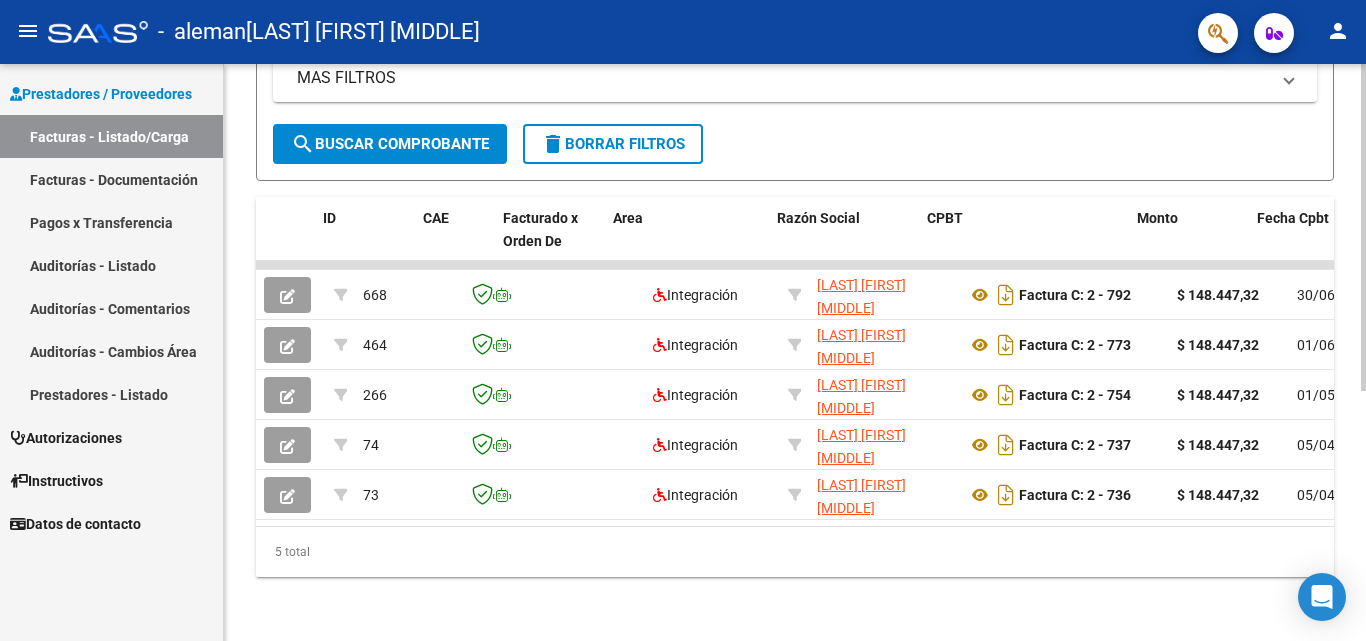 scroll, scrollTop: 0, scrollLeft: 40, axis: horizontal 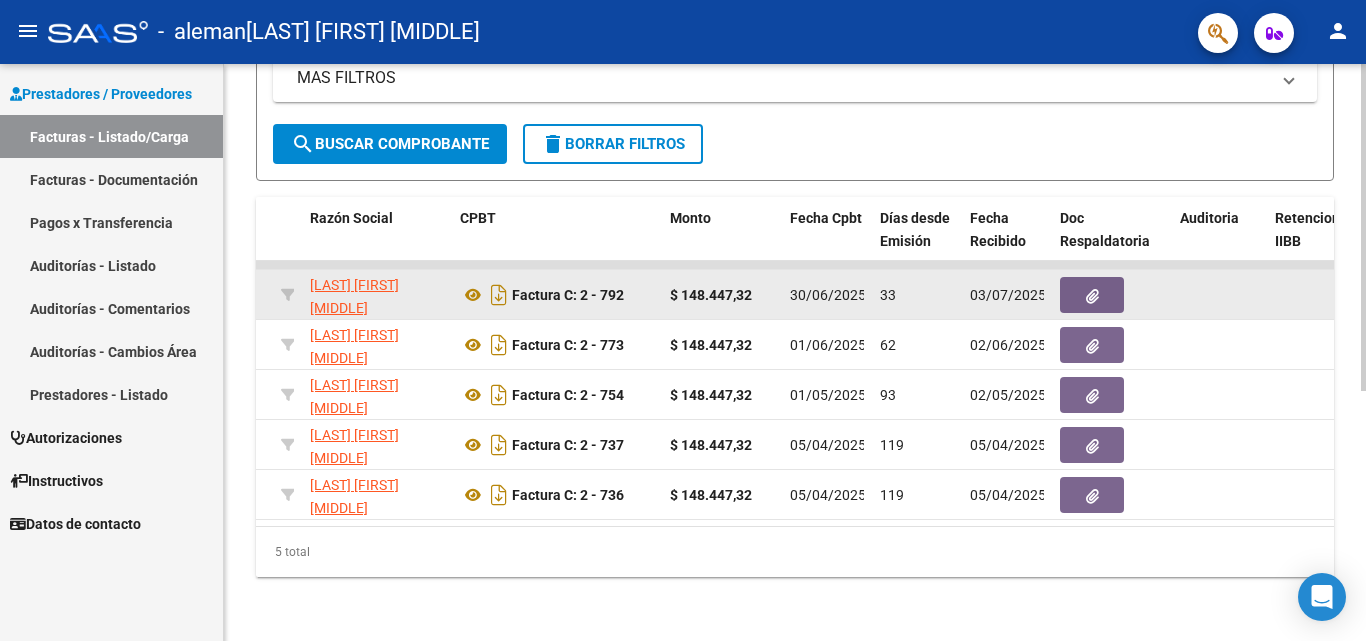 click on "Factura C: 2 - 792" 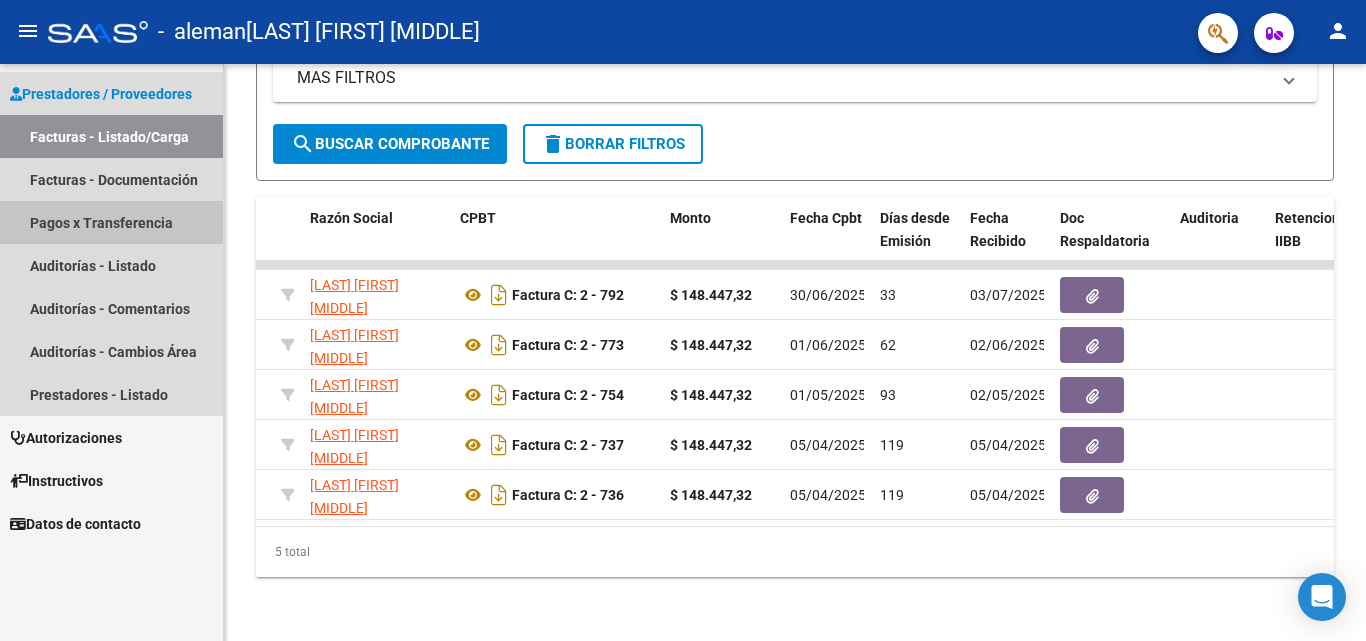 click on "Pagos x Transferencia" at bounding box center [111, 222] 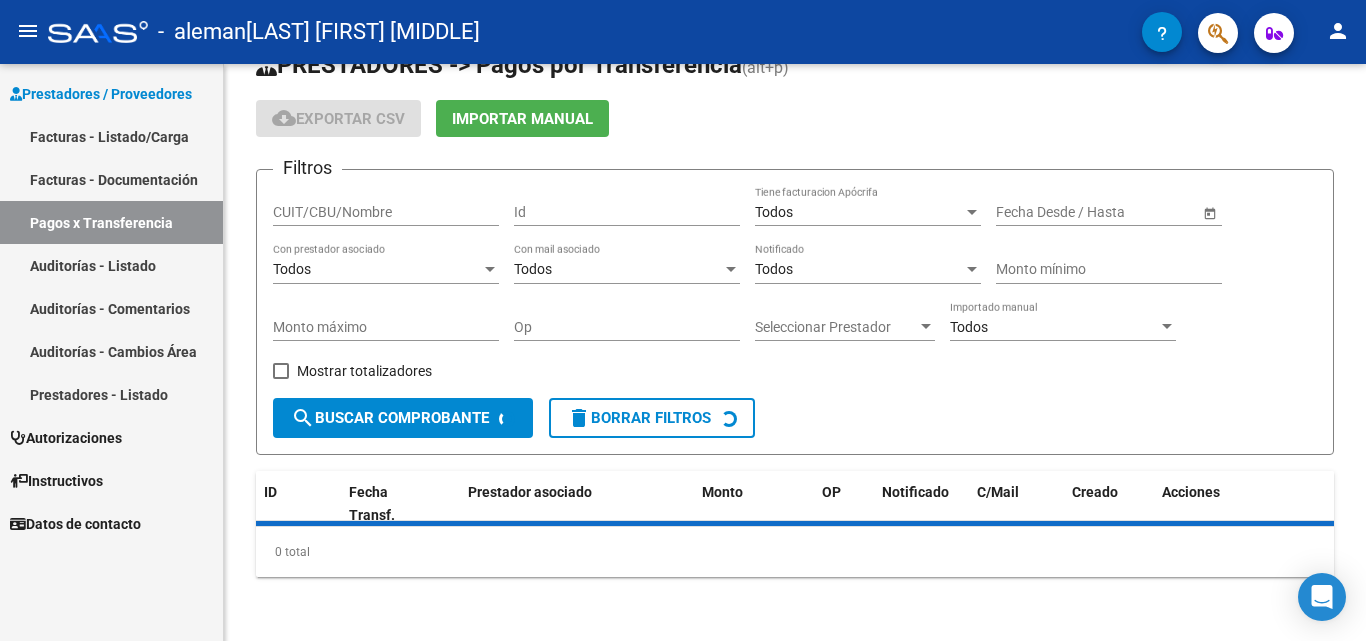 scroll, scrollTop: 0, scrollLeft: 0, axis: both 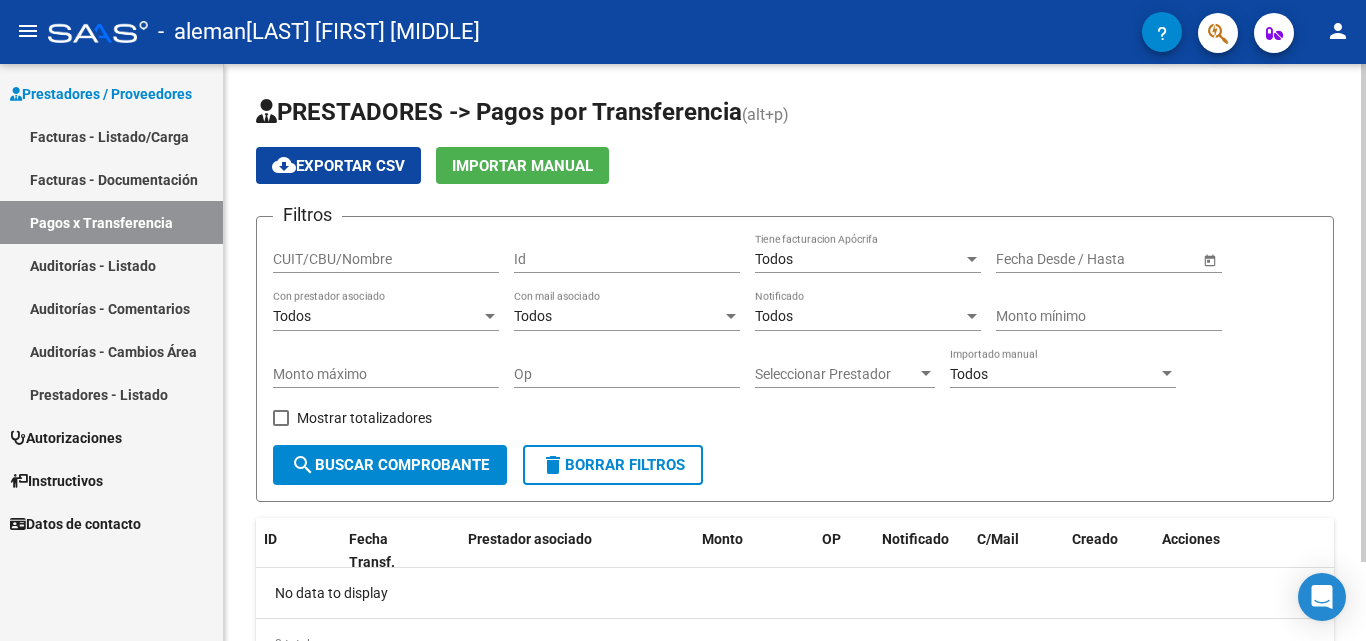 click 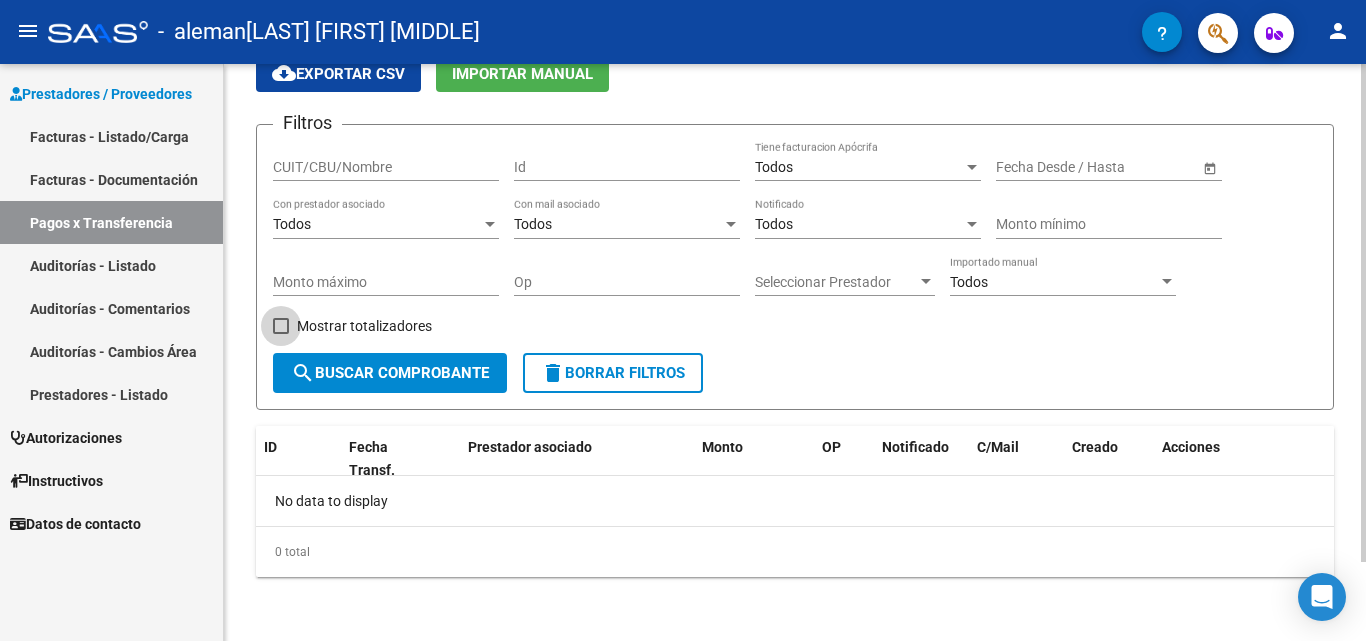 click at bounding box center (281, 326) 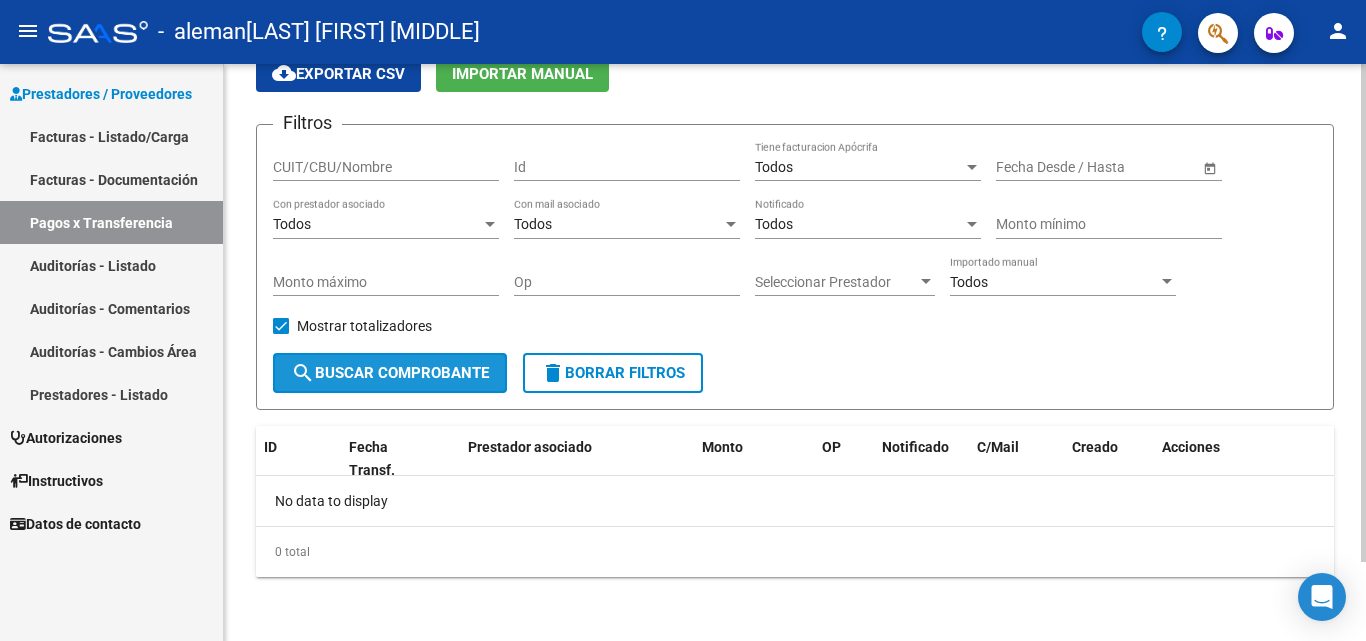 click on "search  Buscar Comprobante" 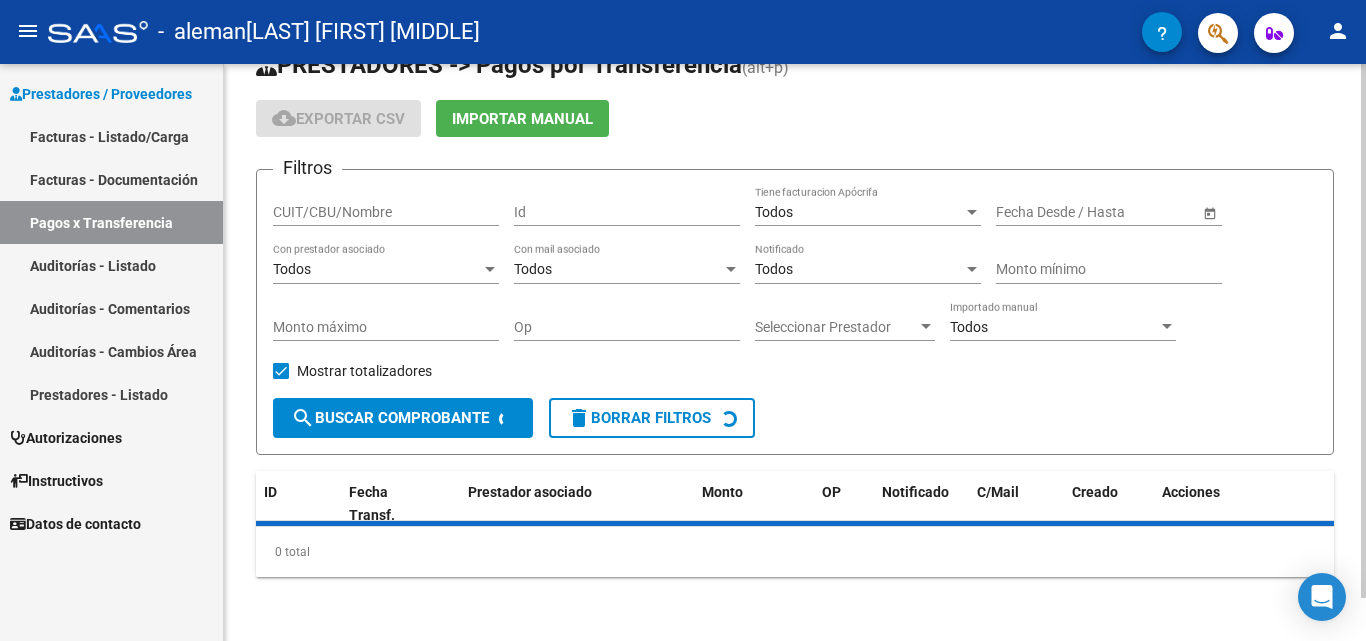 scroll, scrollTop: 92, scrollLeft: 0, axis: vertical 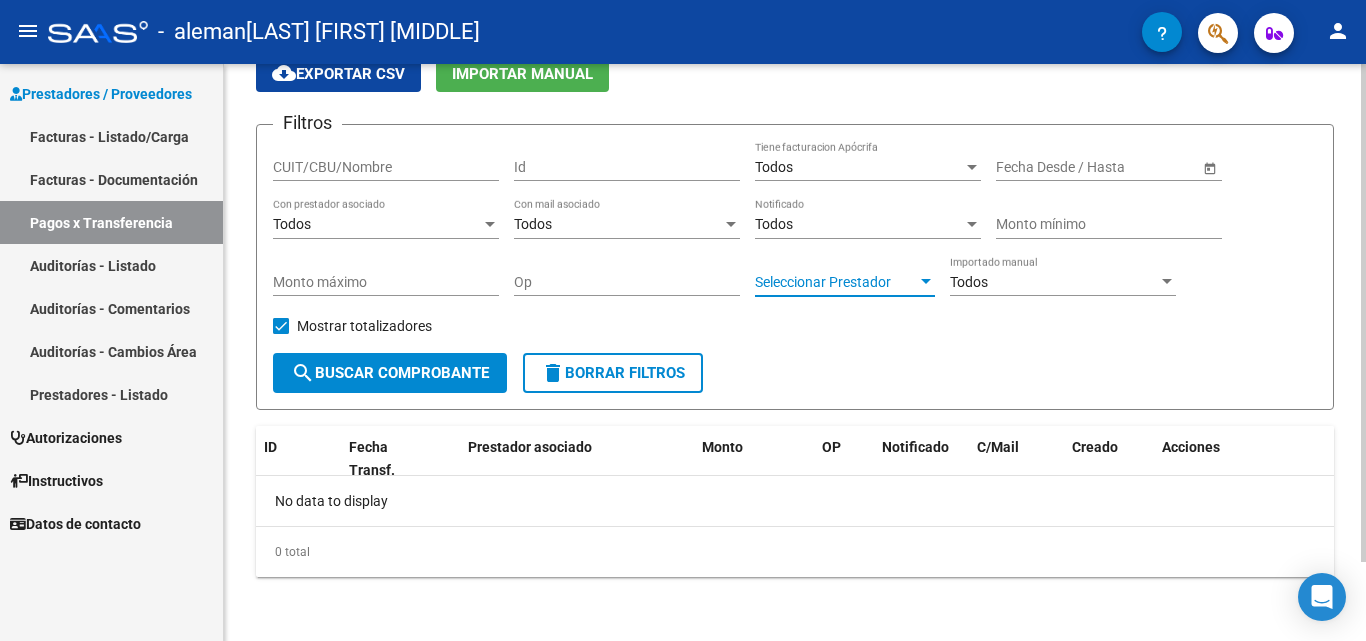 click at bounding box center [926, 281] 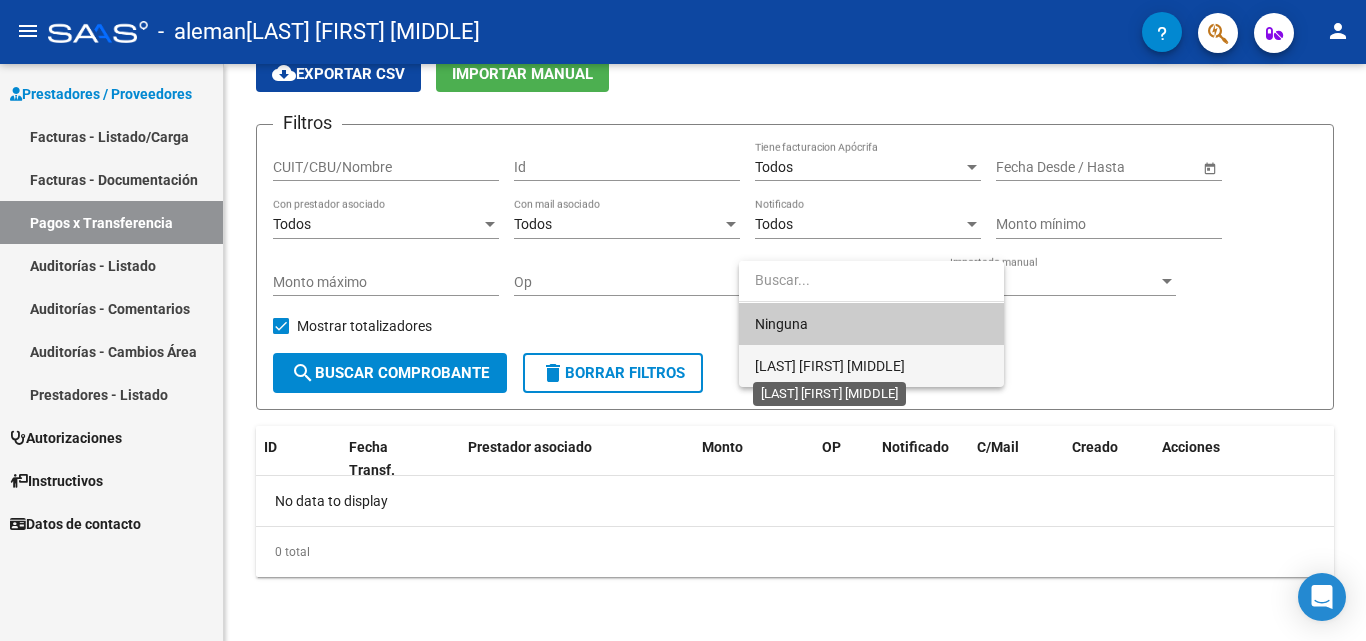 click on "[LAST] [FIRST] [MIDDLE]" at bounding box center (830, 366) 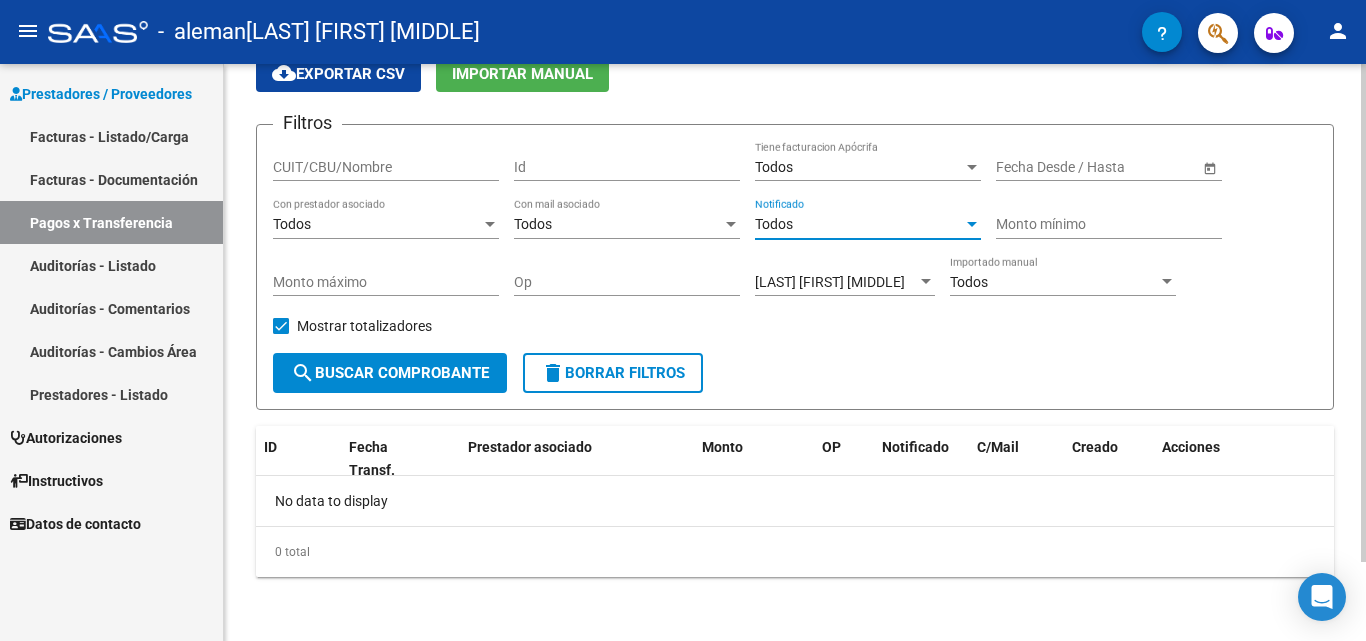 click at bounding box center [972, 225] 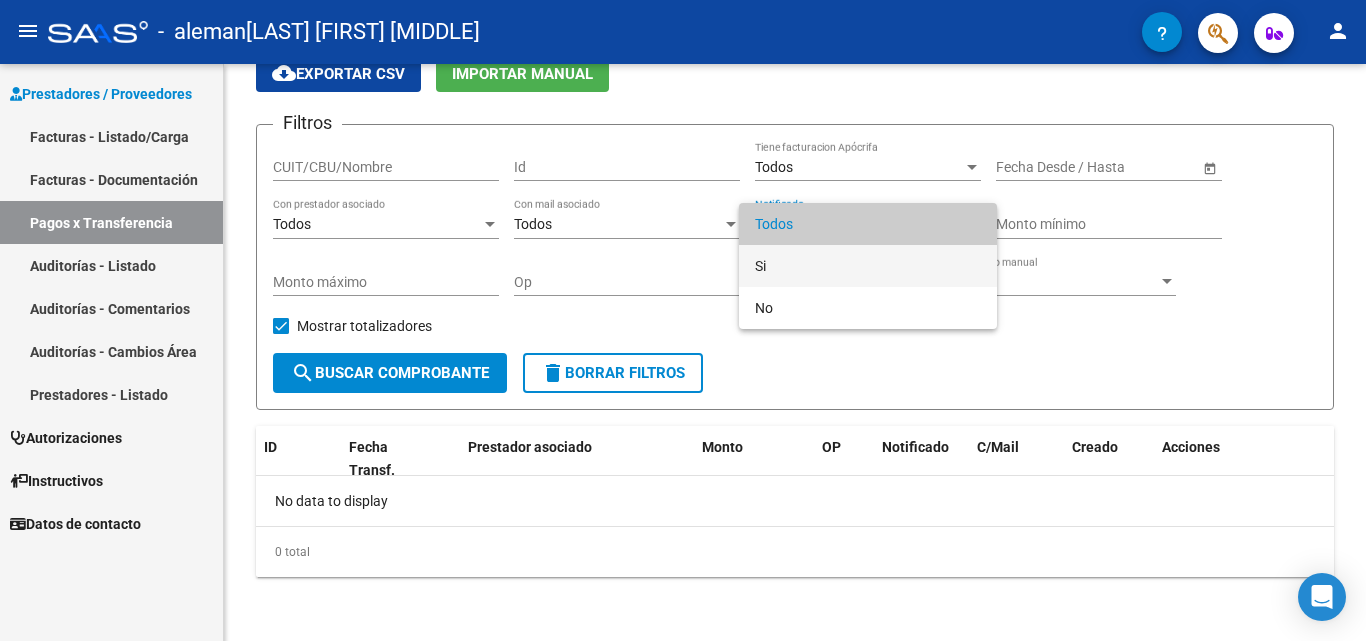 click on "Si" at bounding box center [868, 266] 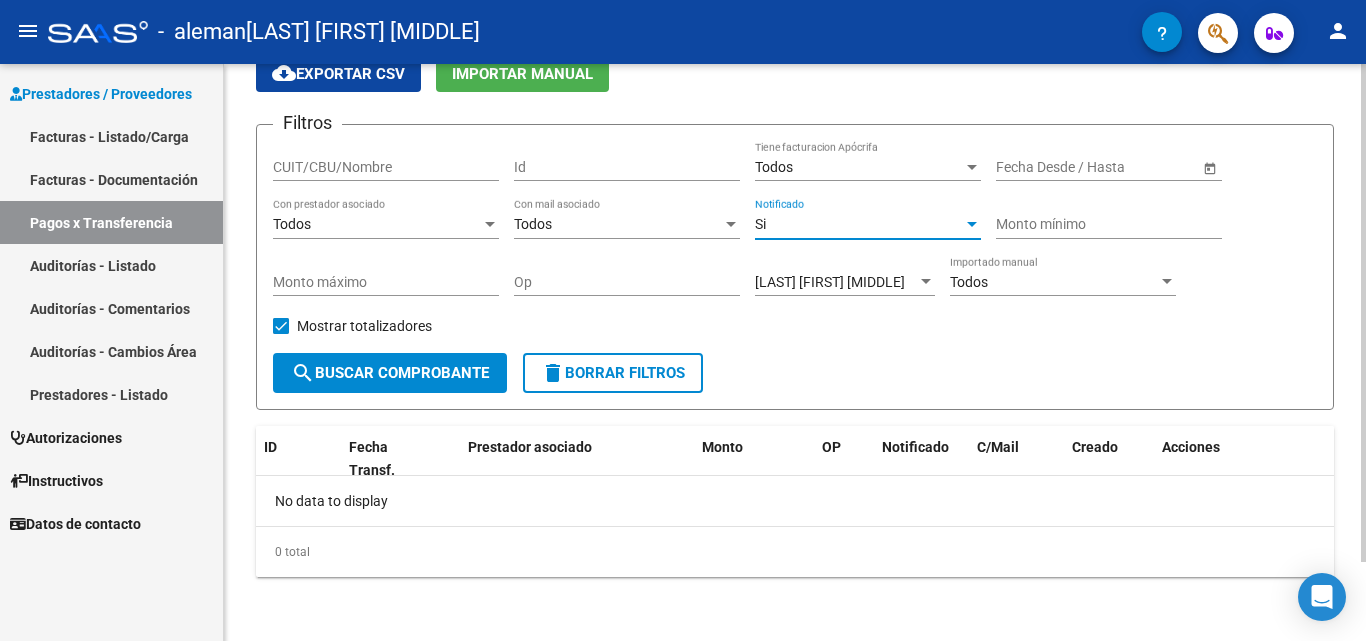 click at bounding box center (972, 225) 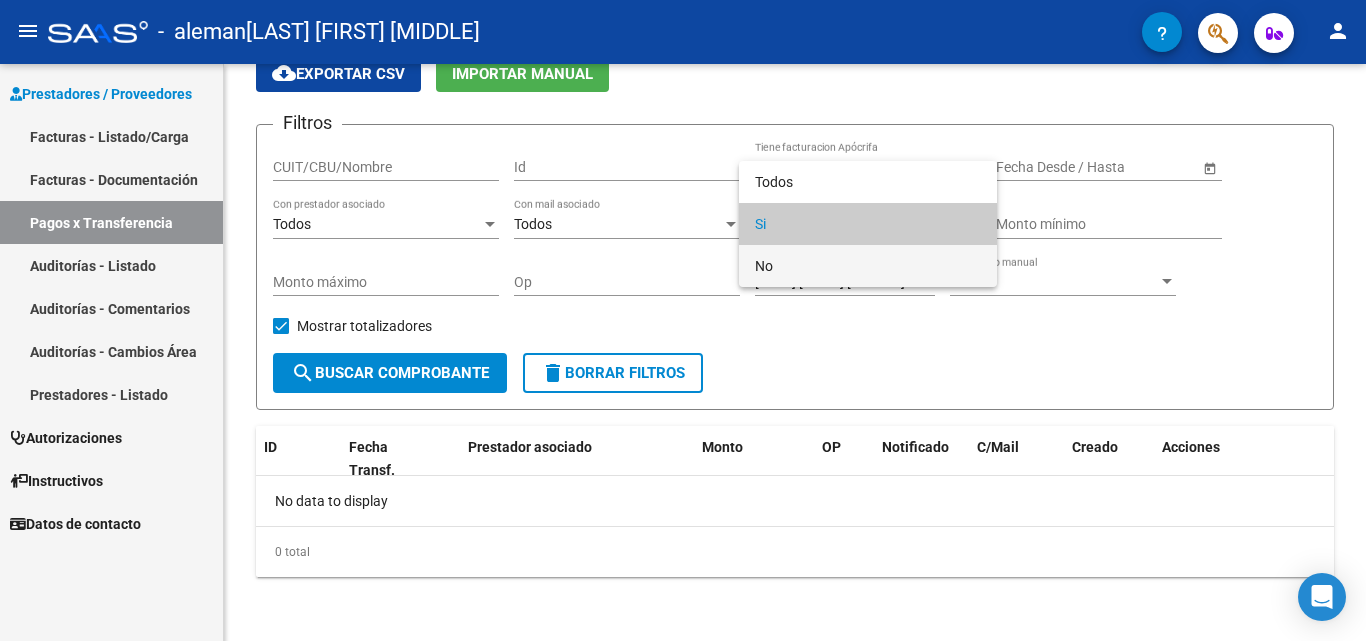 click on "No" at bounding box center [868, 266] 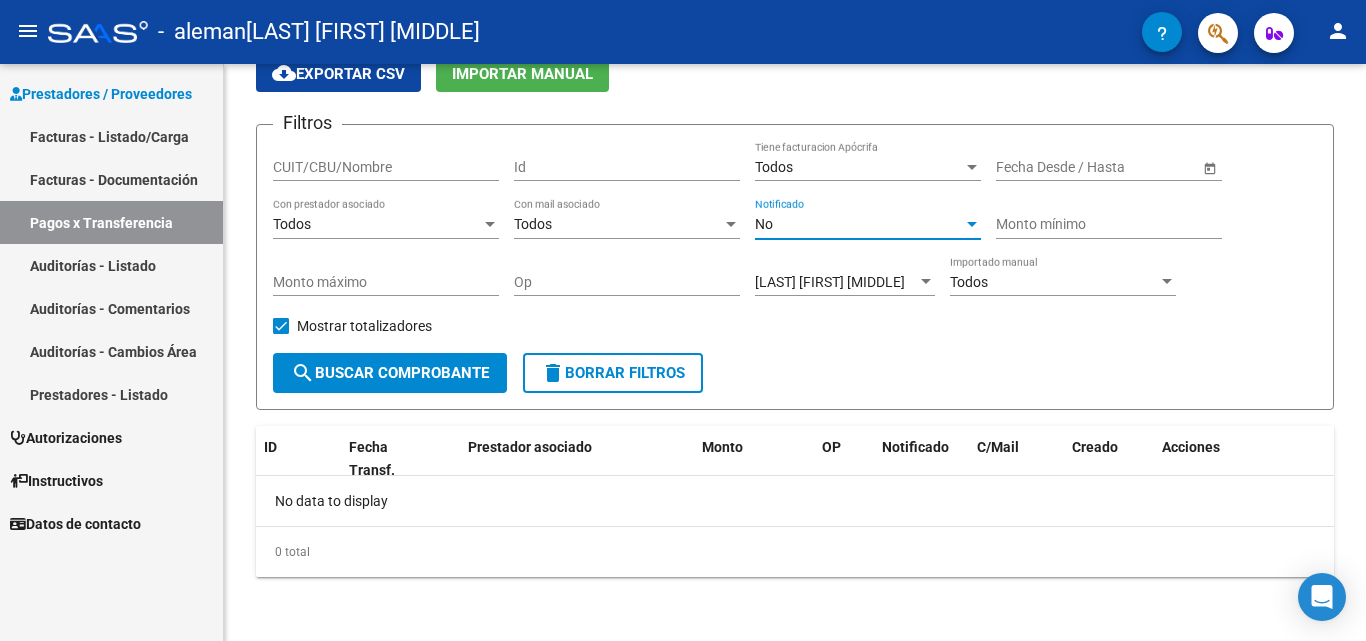 click on "Facturas - Listado/Carga" at bounding box center (111, 136) 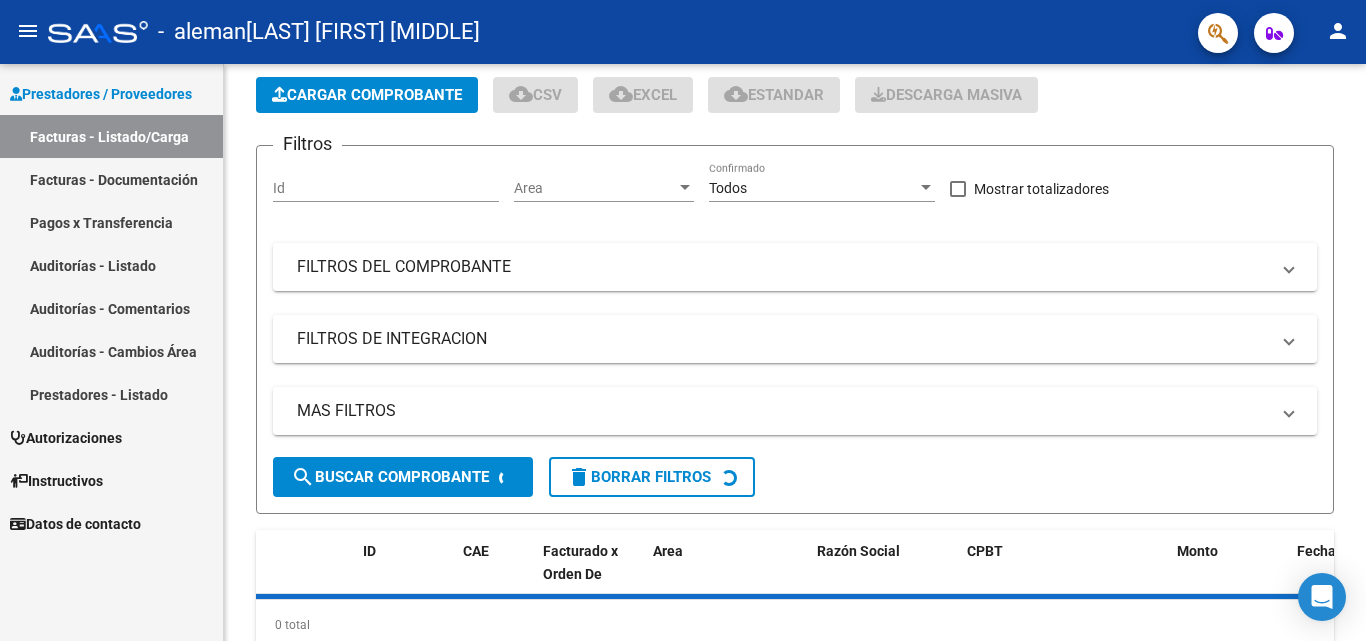 scroll, scrollTop: 0, scrollLeft: 0, axis: both 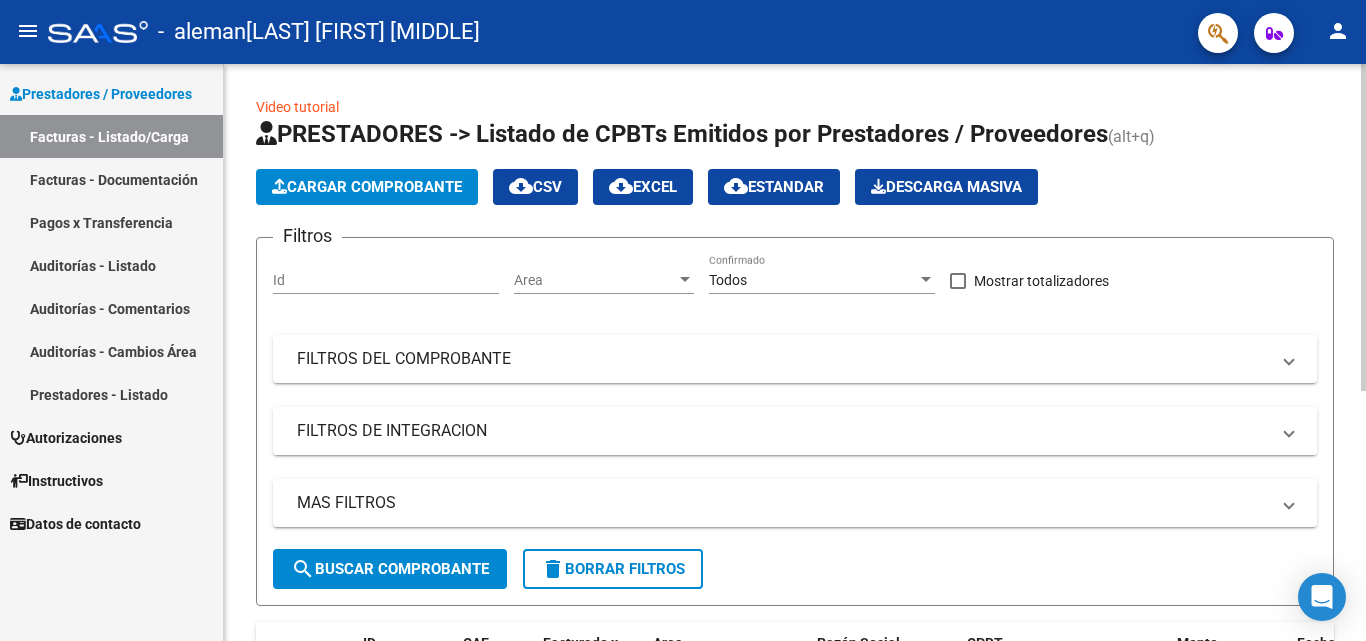 click on "FILTROS DE INTEGRACION" at bounding box center (783, 431) 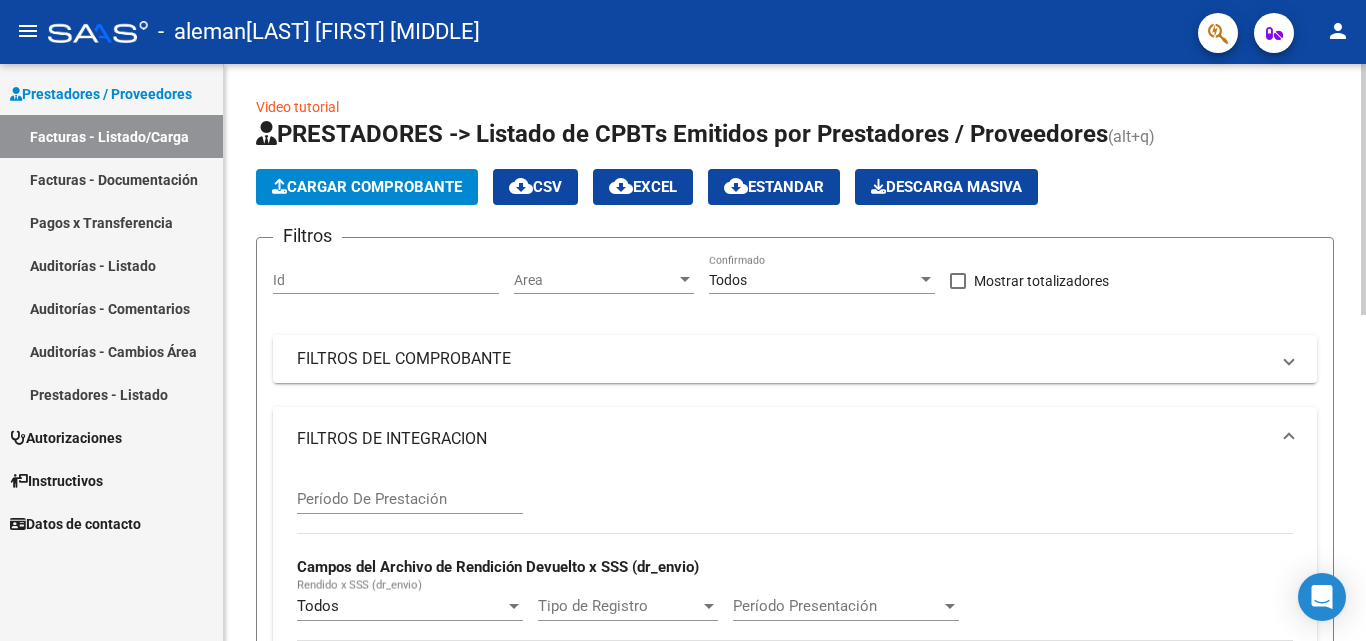 click on "Video tutorial   PRESTADORES -> Listado de CPBTs Emitidos por Prestadores / Proveedores (alt+q)   Cargar Comprobante
cloud_download  CSV  cloud_download  EXCEL  cloud_download  Estandar   Descarga Masiva
Filtros Id Area Area Todos Confirmado   Mostrar totalizadores   FILTROS DEL COMPROBANTE  Comprobante Tipo Comprobante Tipo Start date – End date Fec. Comprobante Desde / Hasta Días Emisión Desde(cant. días) Días Emisión Hasta(cant. días) CUIT / Razón Social Pto. Venta Nro. Comprobante Código SSS CAE Válido CAE Válido Todos Cargado Módulo Hosp. Todos Tiene facturacion Apócrifa Hospital Refes  FILTROS DE INTEGRACION  Período De Prestación Campos del Archivo de Rendición Devuelto x SSS (dr_envio) Todos Rendido x SSS (dr_envio) Tipo de Registro Tipo de Registro Período Presentación Período Presentación Campos del Legajo Asociado (preaprobación) Afiliado Legajo (cuil/nombre) Todos Solo facturas preaprobadas  MAS FILTROS  Todos Con Doc. Respaldatoria Todos Con Trazabilidad Todos – –" 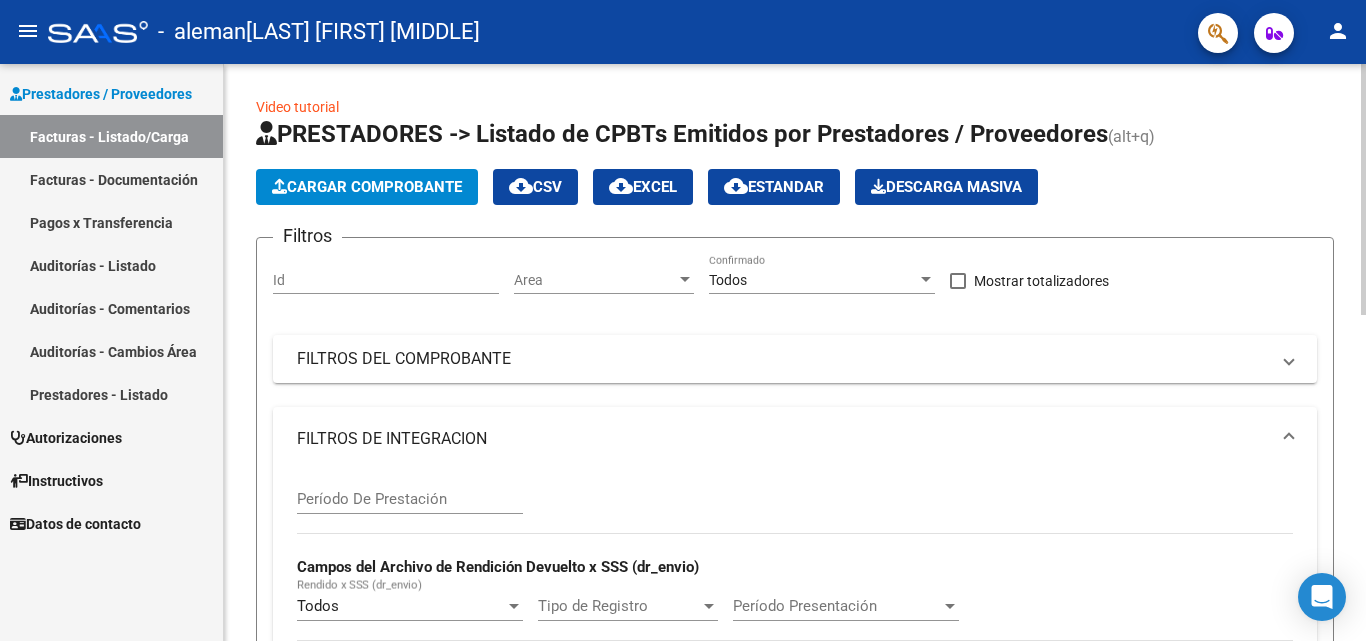 scroll, scrollTop: 577, scrollLeft: 0, axis: vertical 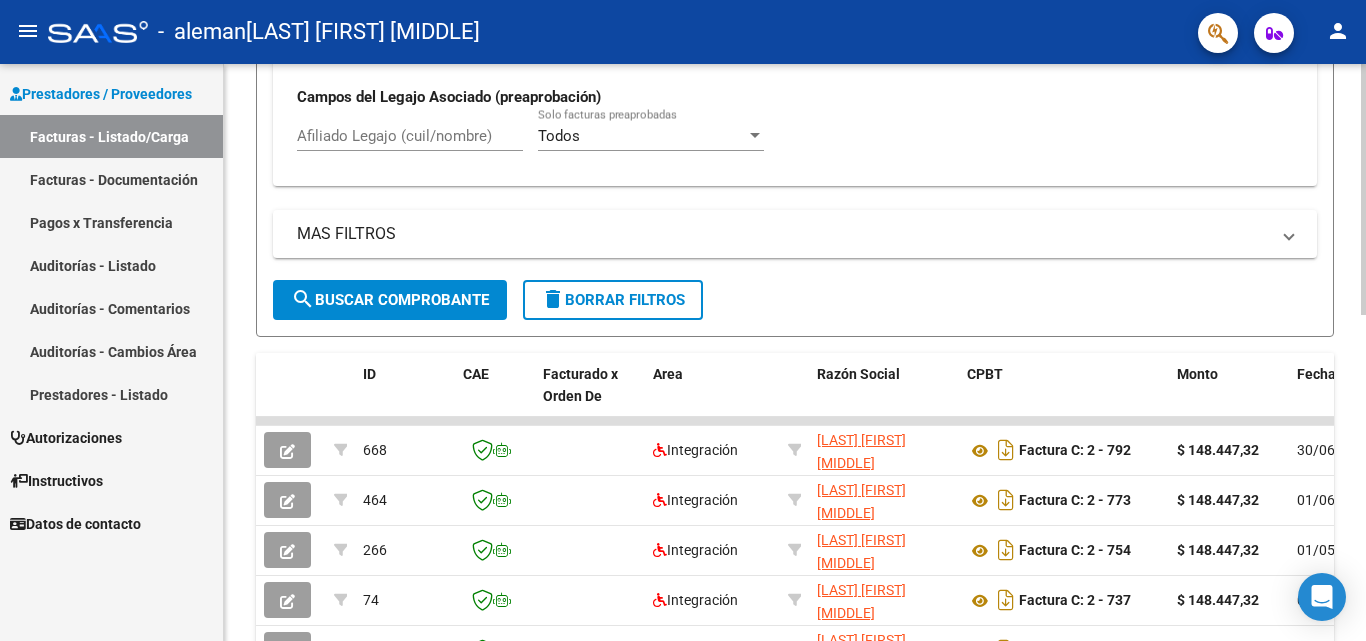 click 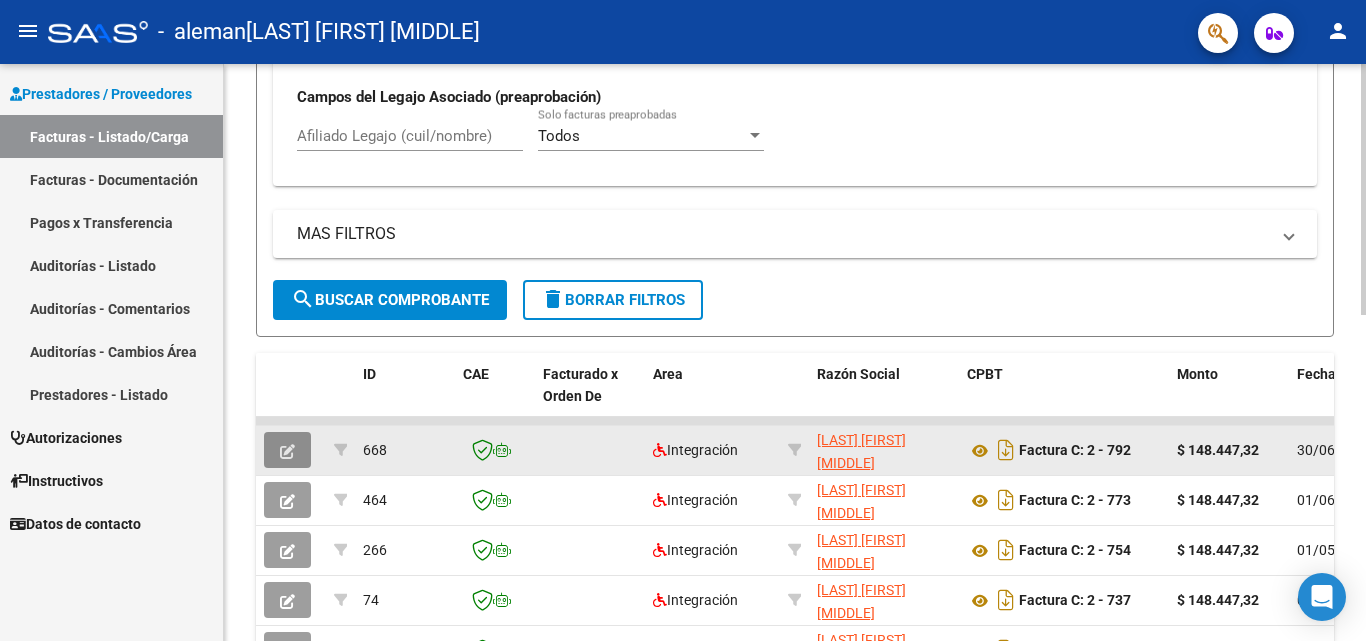 click 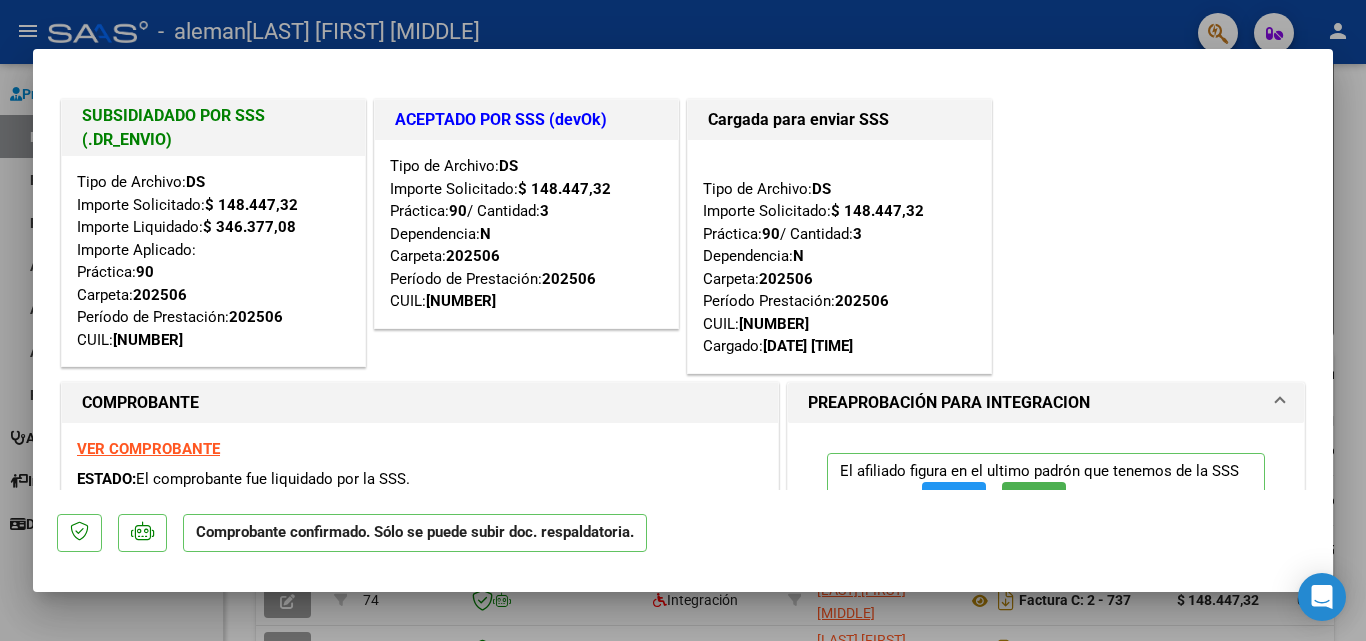 scroll, scrollTop: 40, scrollLeft: 0, axis: vertical 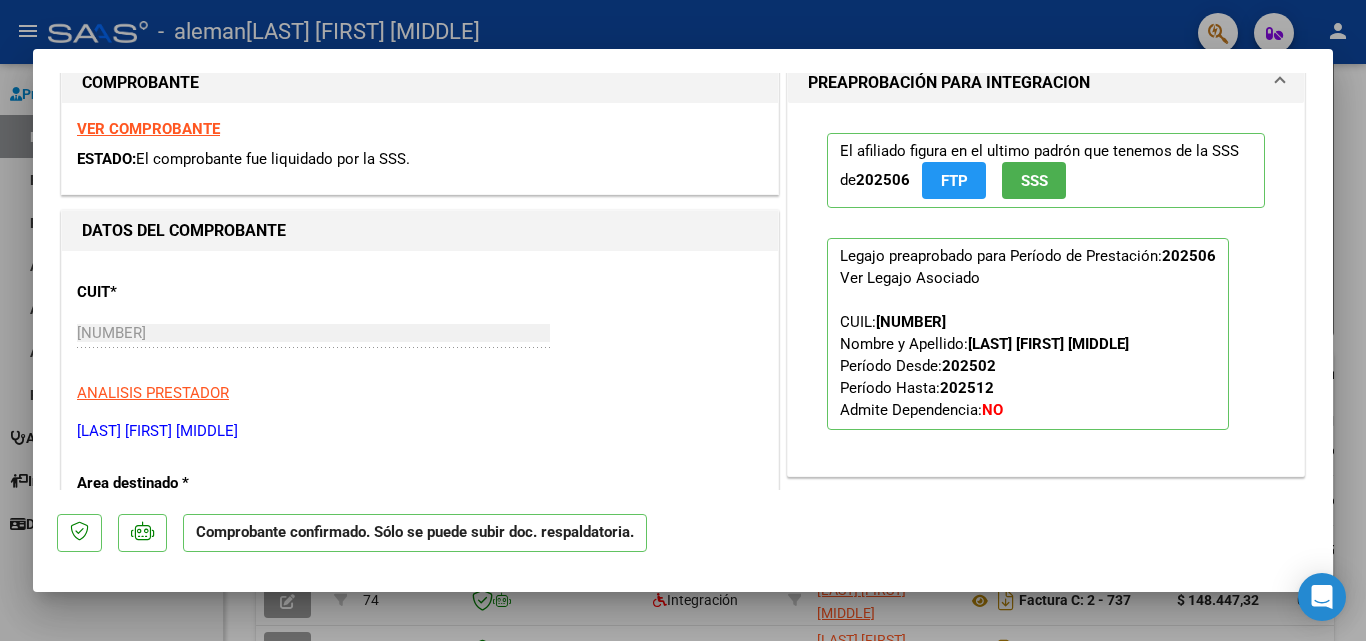 click at bounding box center (683, 320) 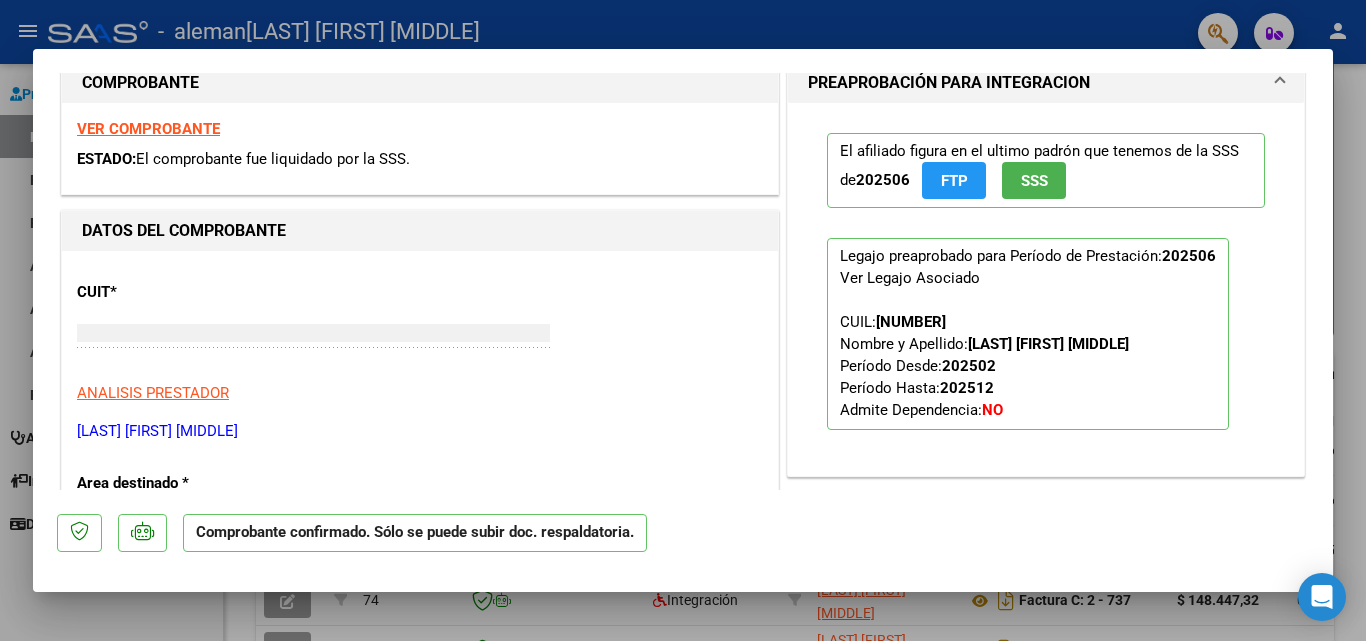 scroll, scrollTop: 14, scrollLeft: 0, axis: vertical 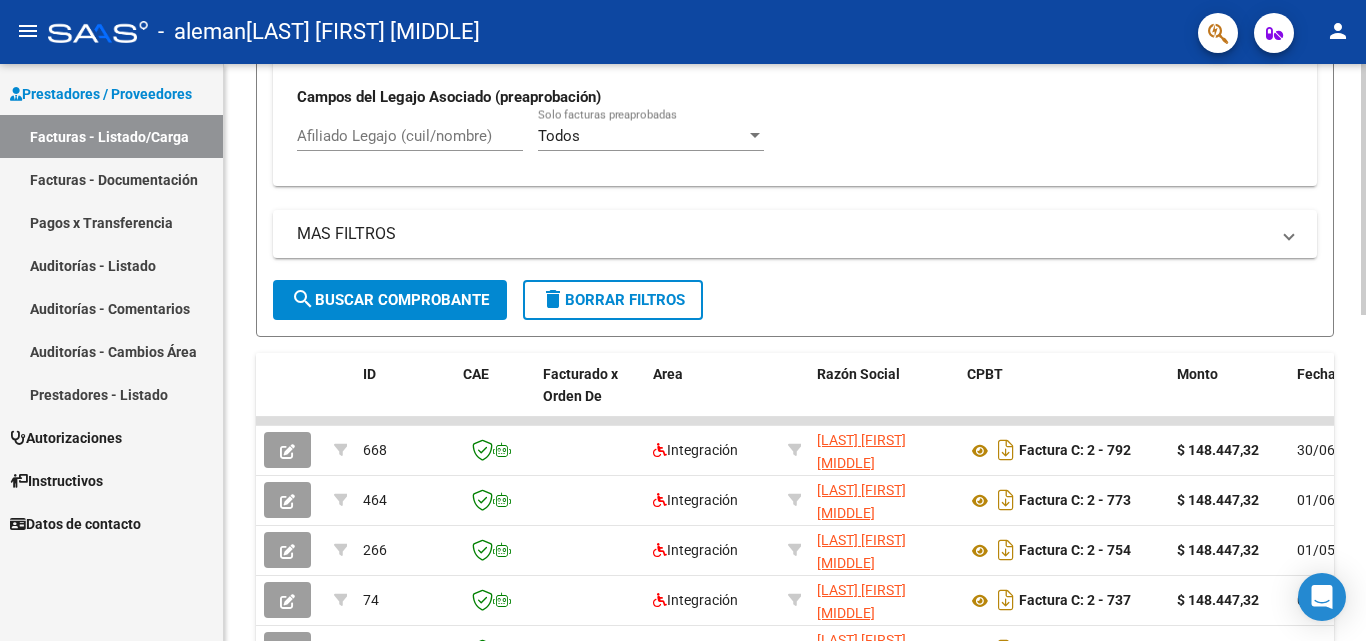 click 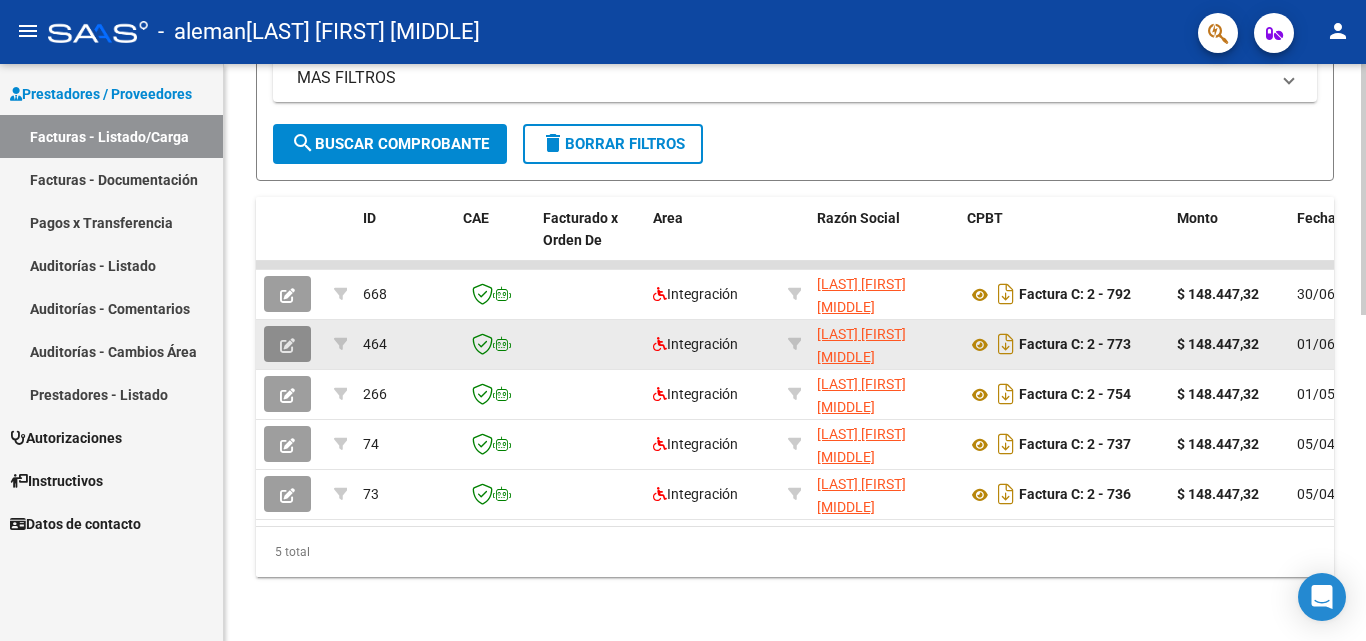 click 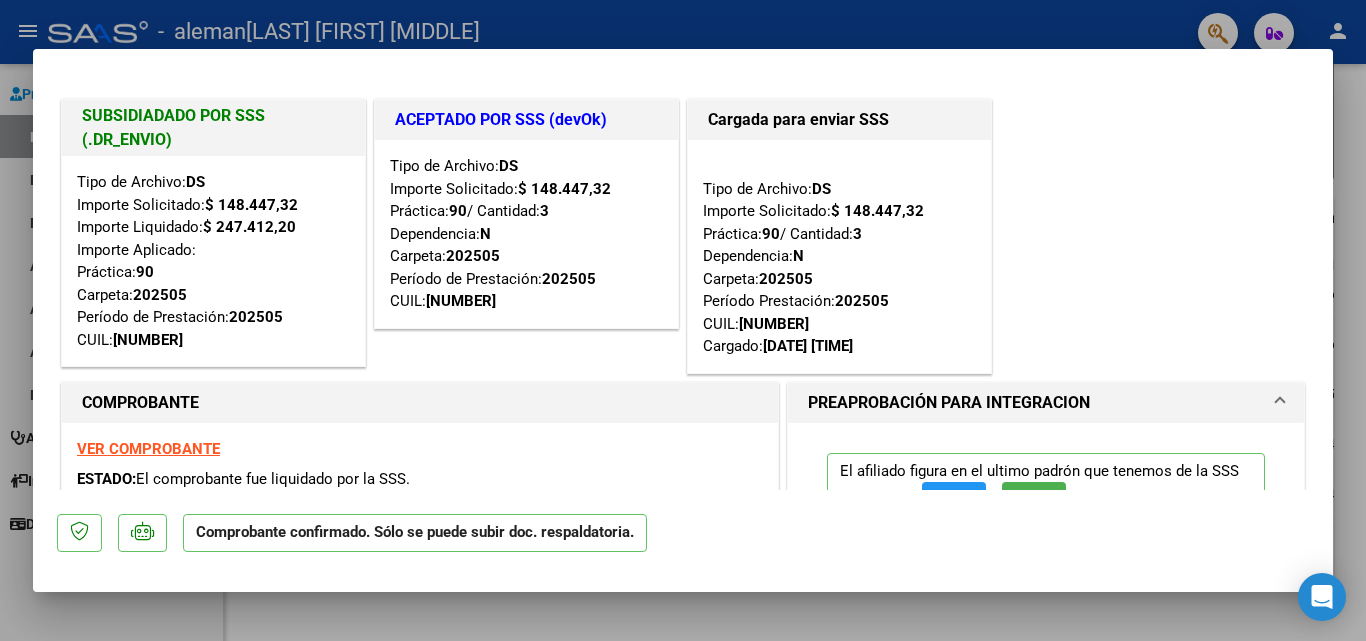 click at bounding box center [683, 320] 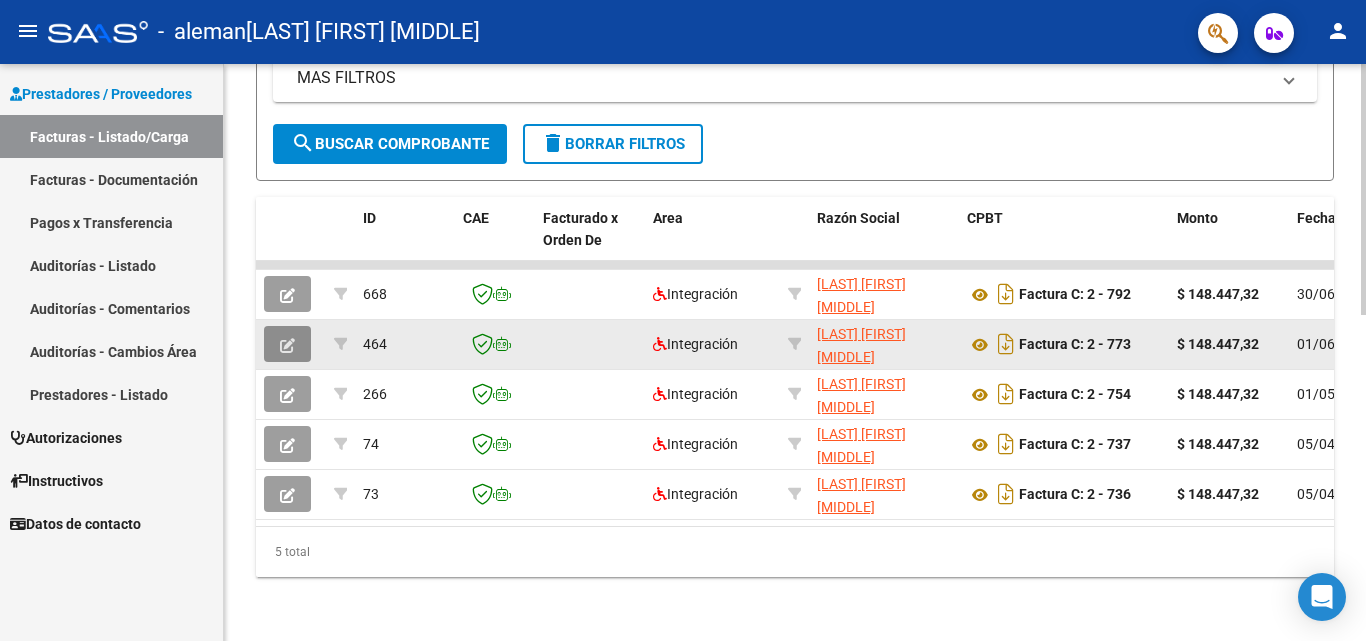 click 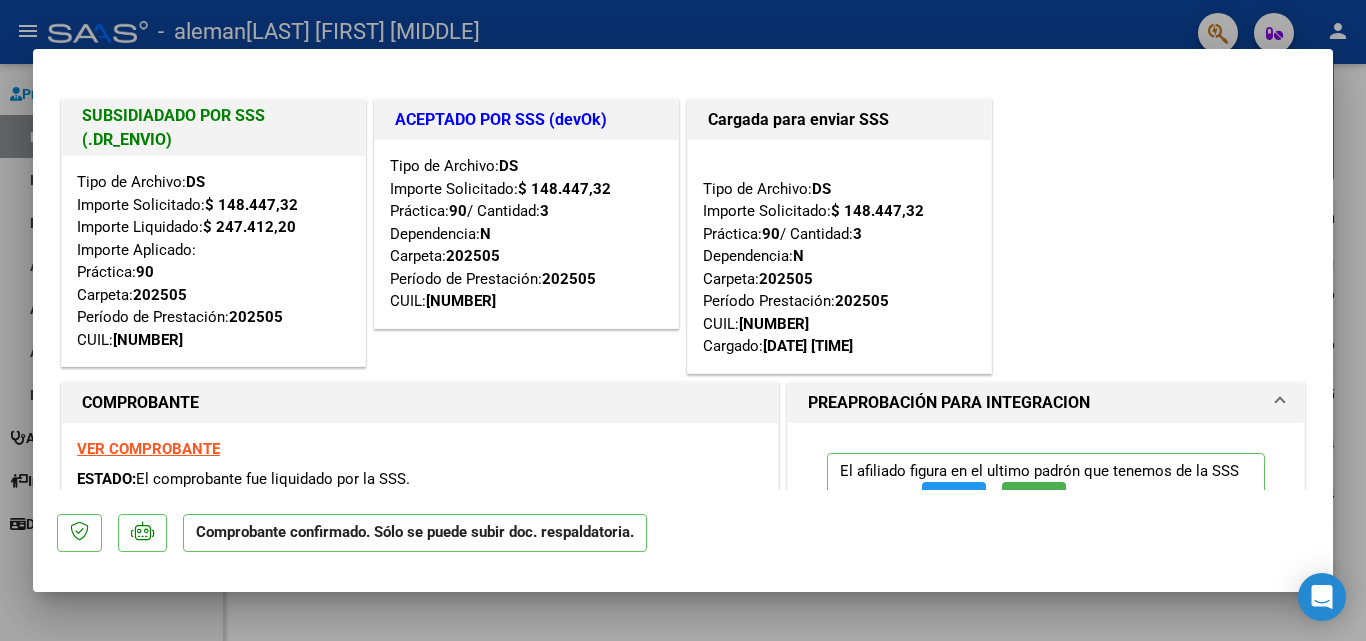 click at bounding box center [683, 320] 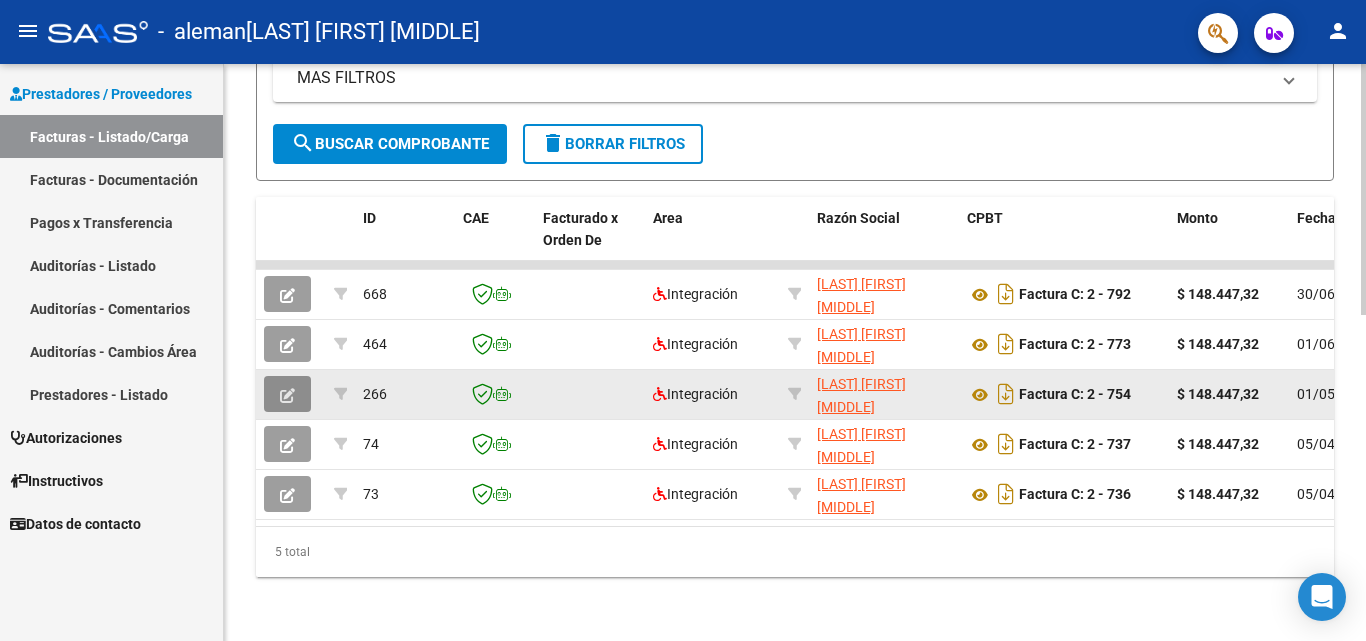 click 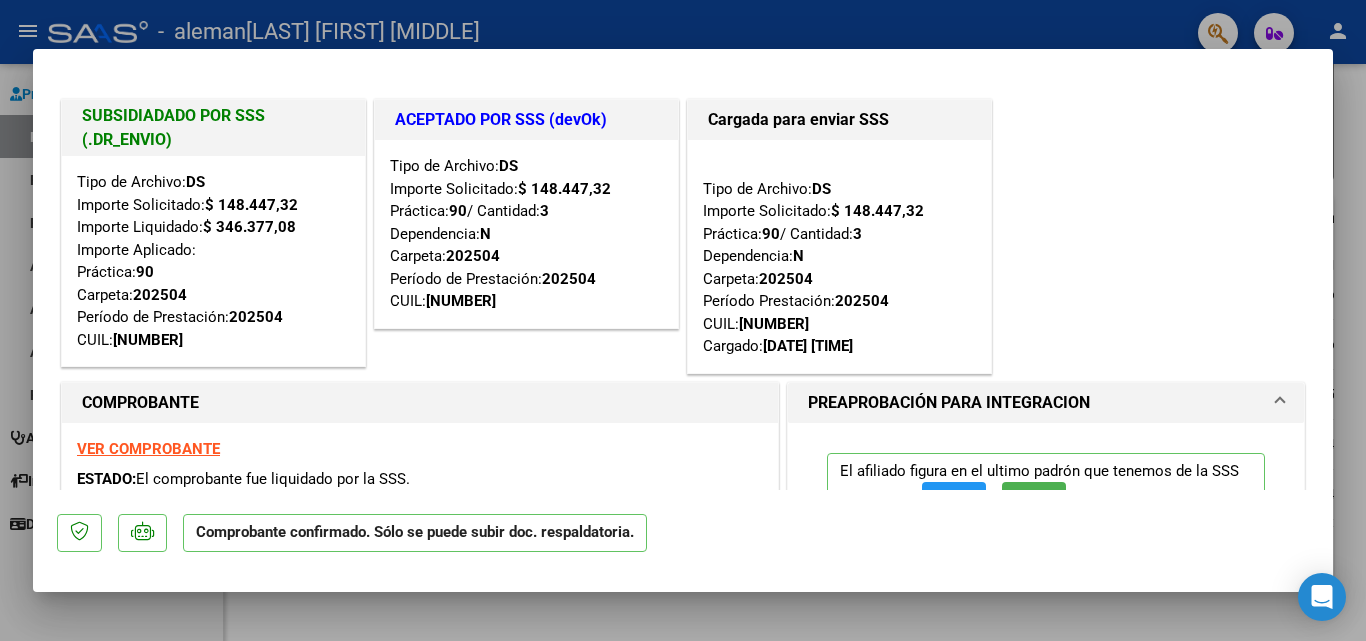 click at bounding box center (683, 320) 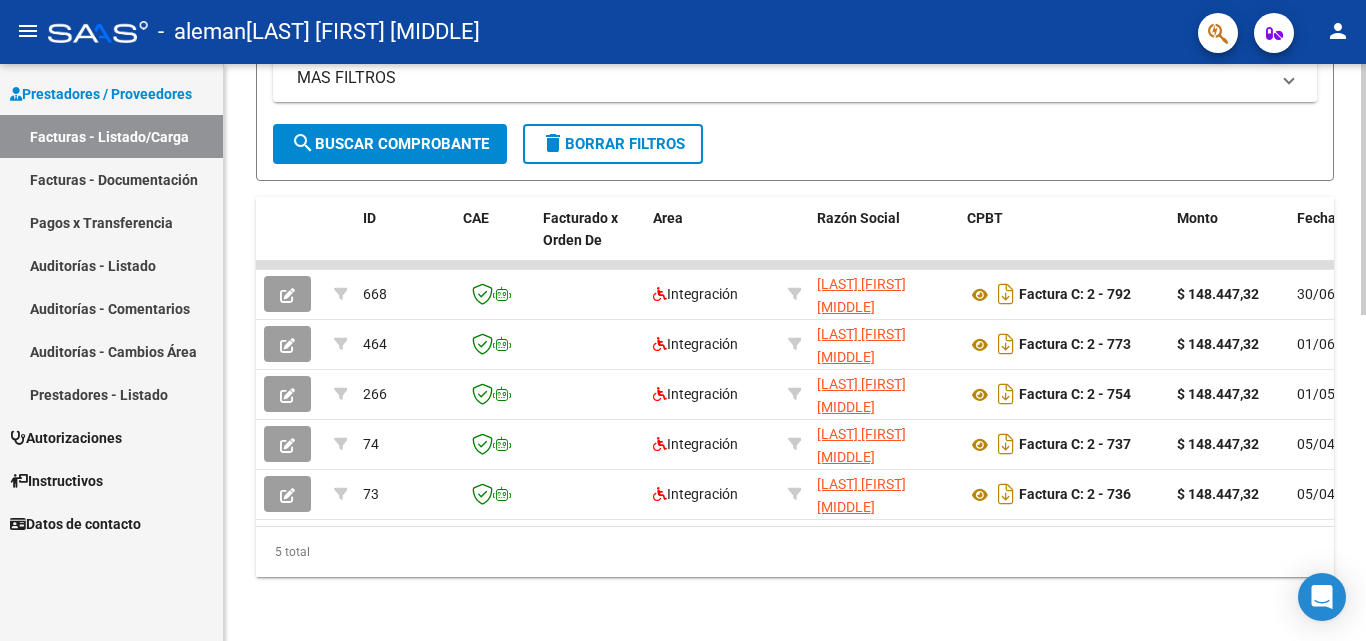 scroll, scrollTop: 172, scrollLeft: 0, axis: vertical 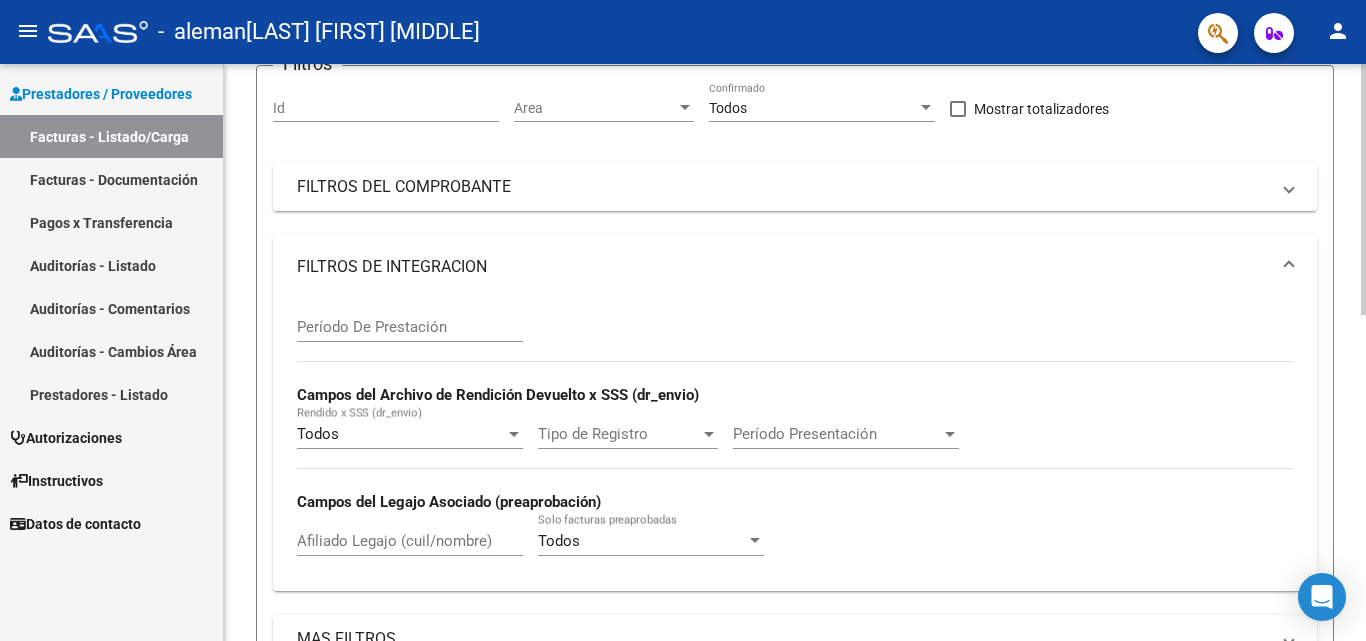 click 